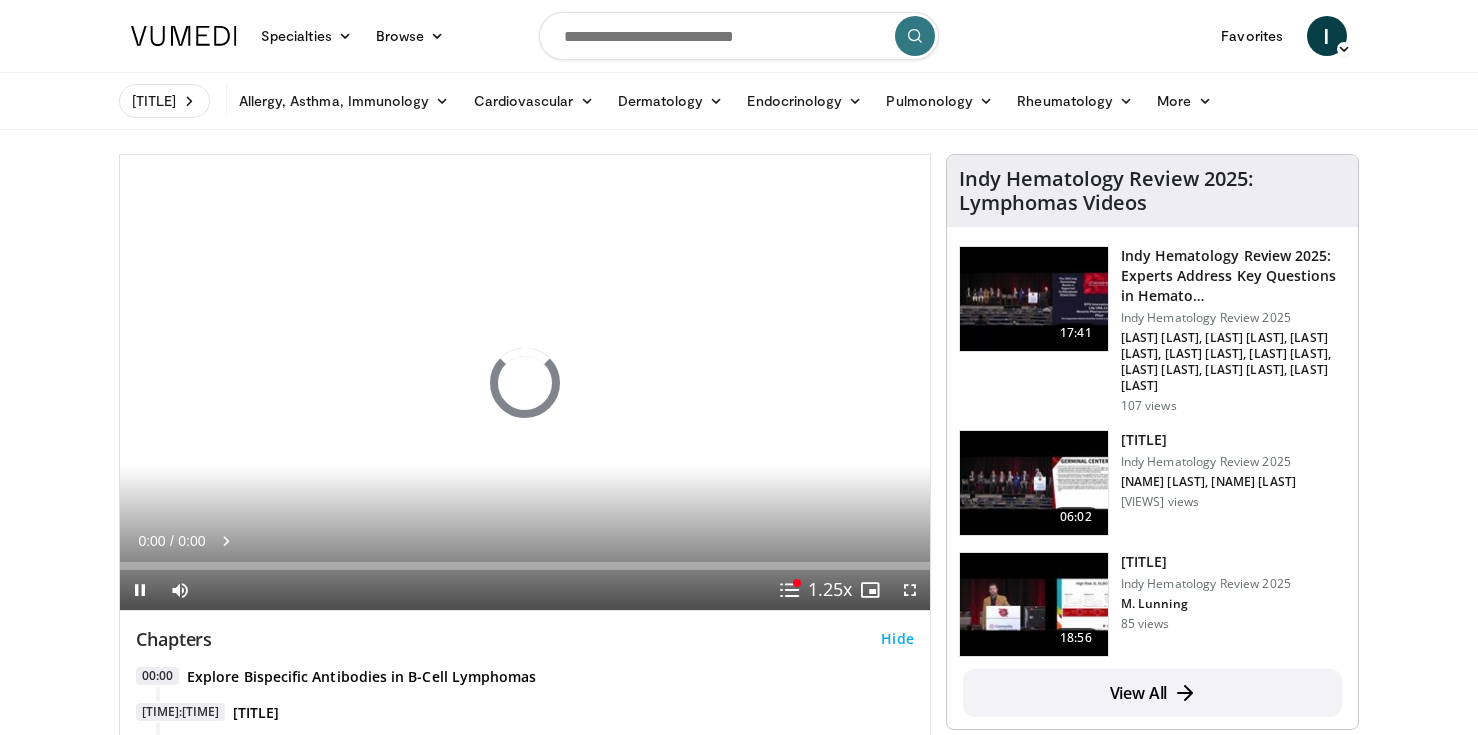 scroll, scrollTop: 0, scrollLeft: 0, axis: both 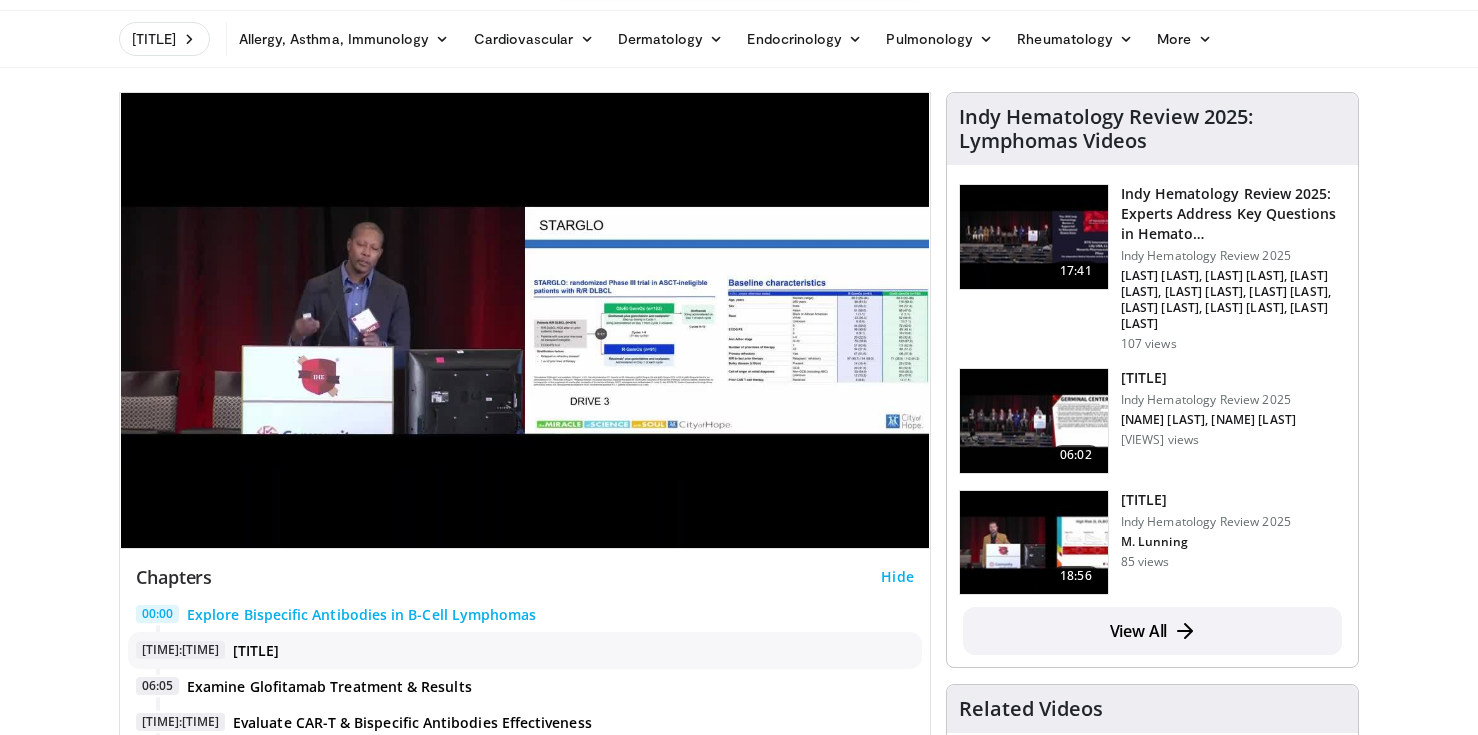 click on "Discuss Epcoritamab Results in Large Cell Lymphoma" at bounding box center [256, 651] 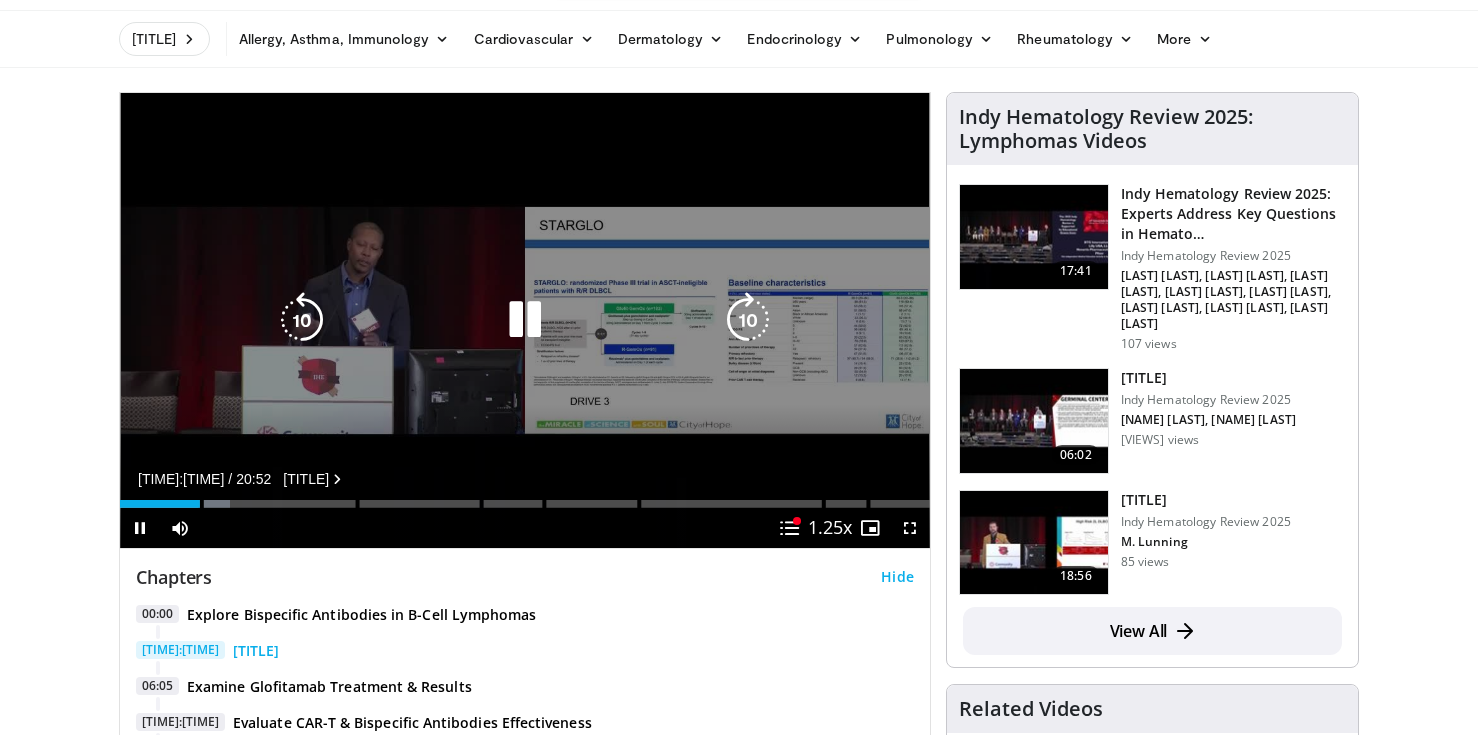 click at bounding box center (525, 320) 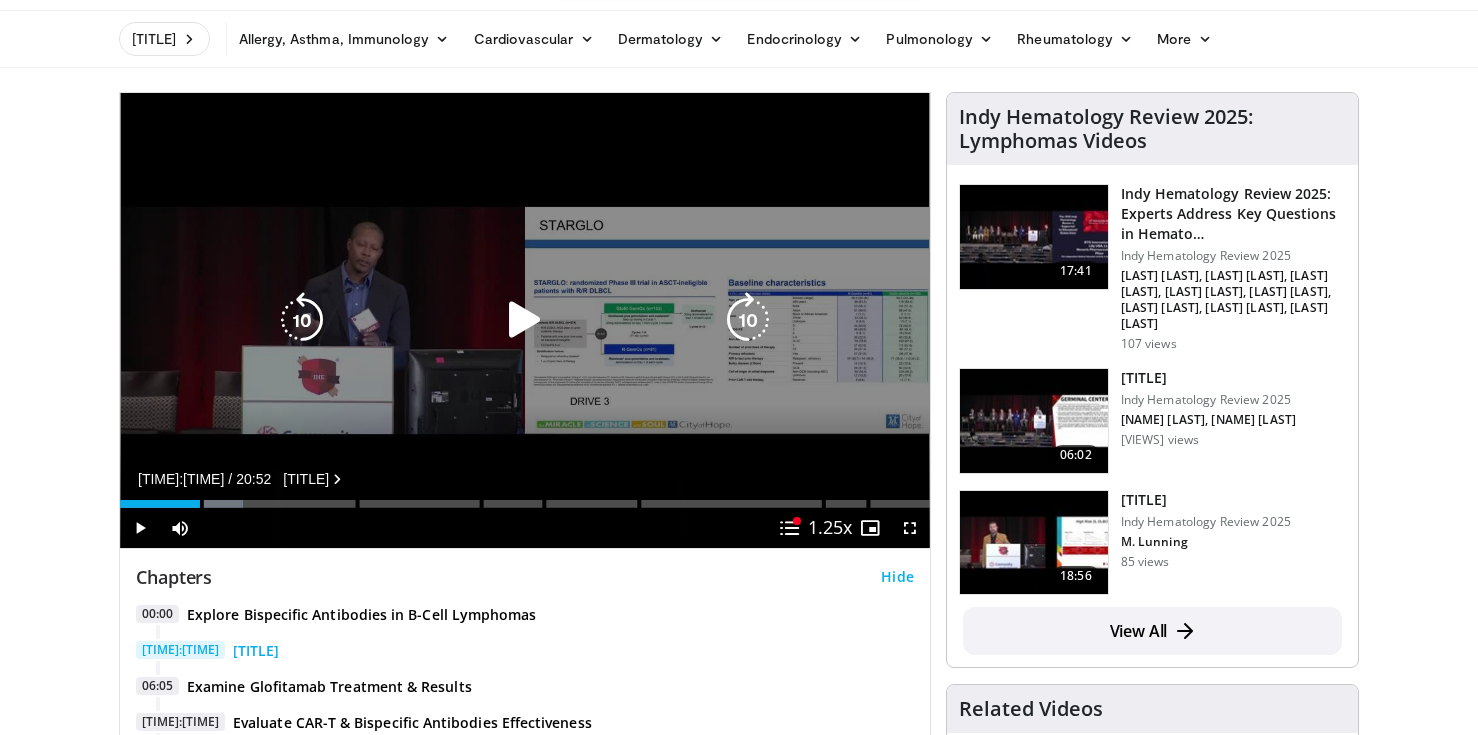 click on "10 seconds
Tap to unmute" at bounding box center (525, 320) 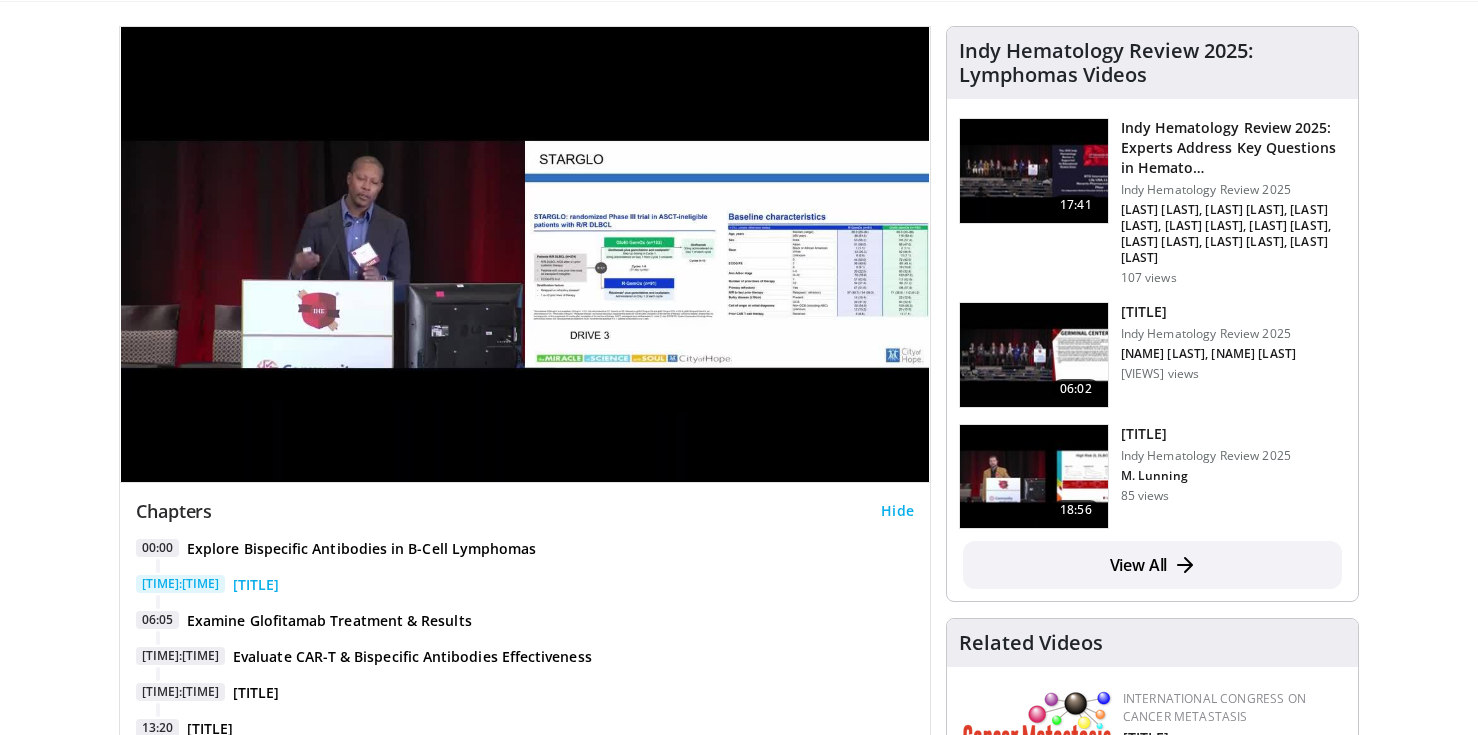 scroll, scrollTop: 152, scrollLeft: 0, axis: vertical 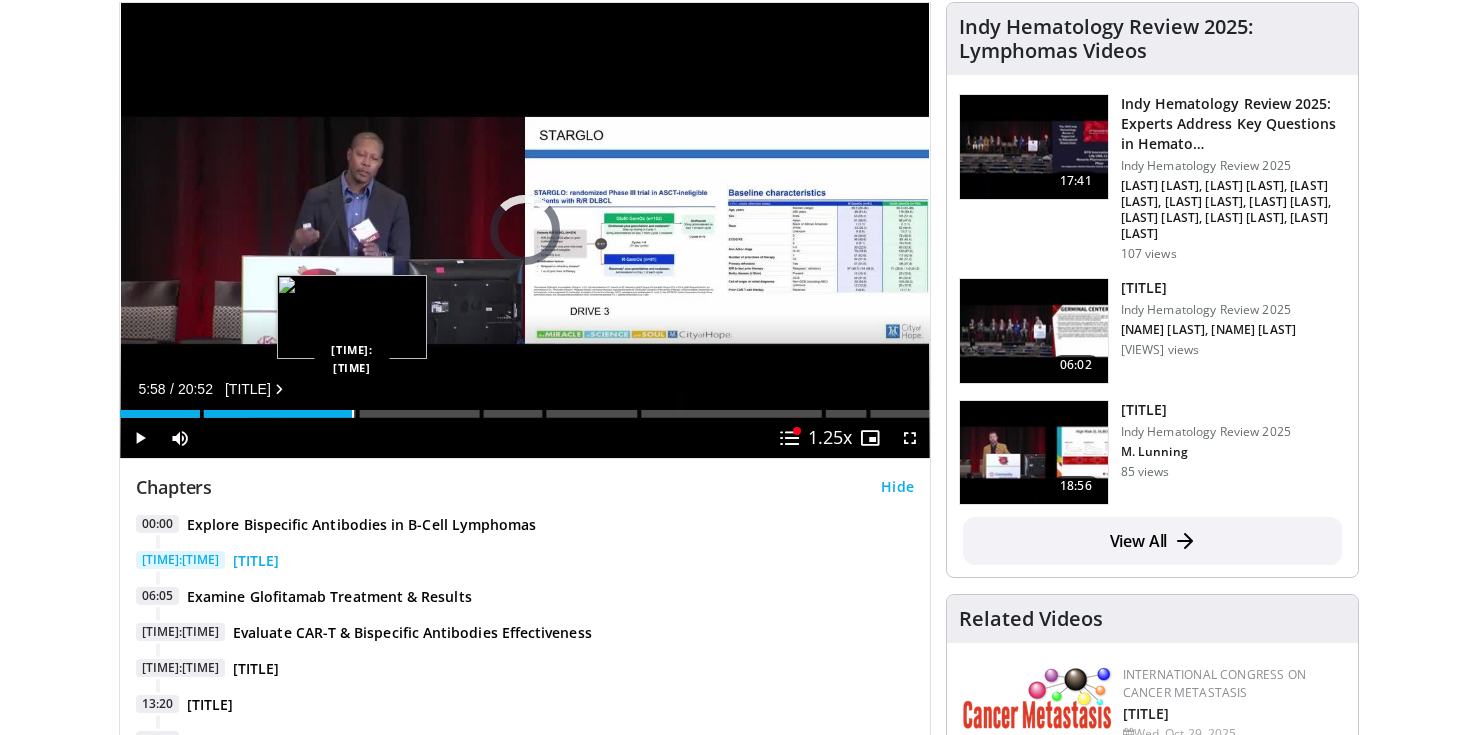click at bounding box center [353, 414] 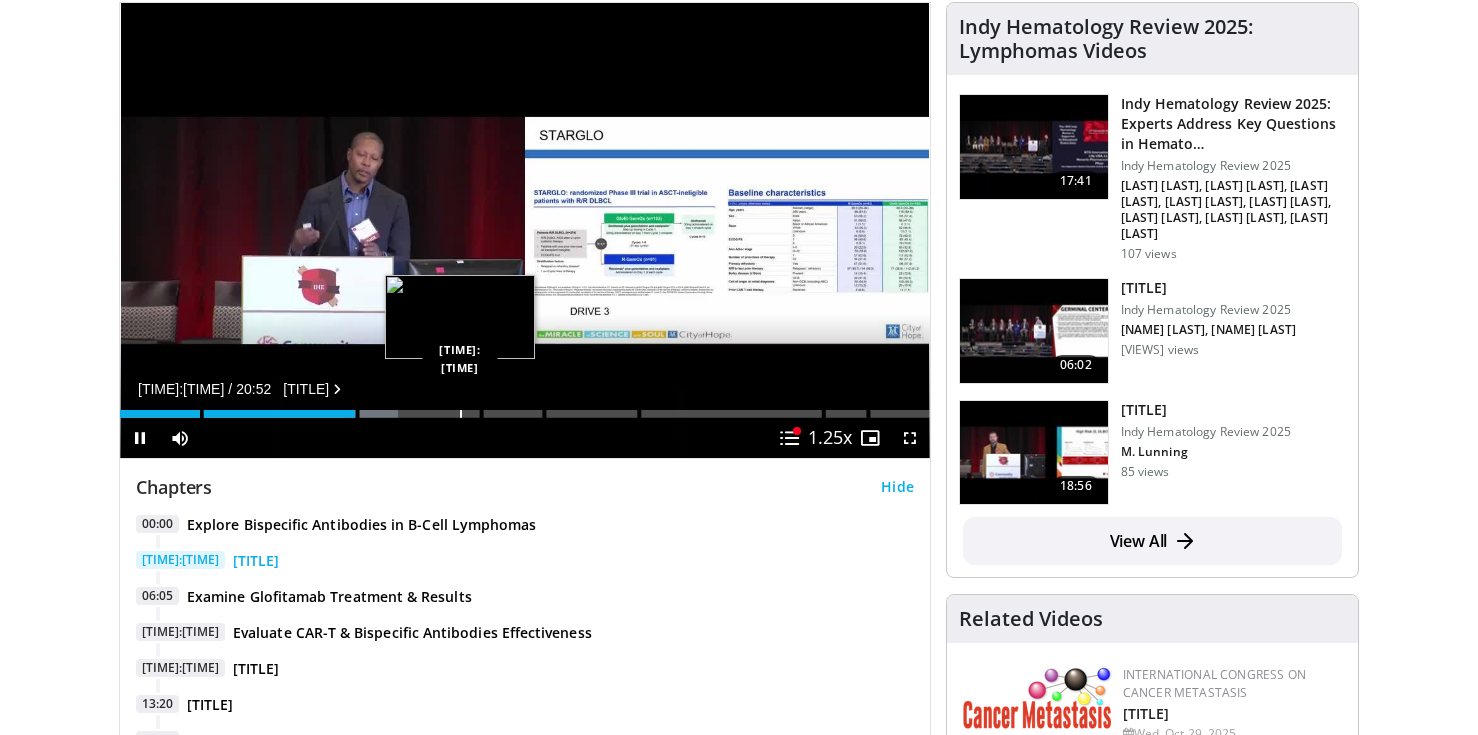 click at bounding box center [461, 414] 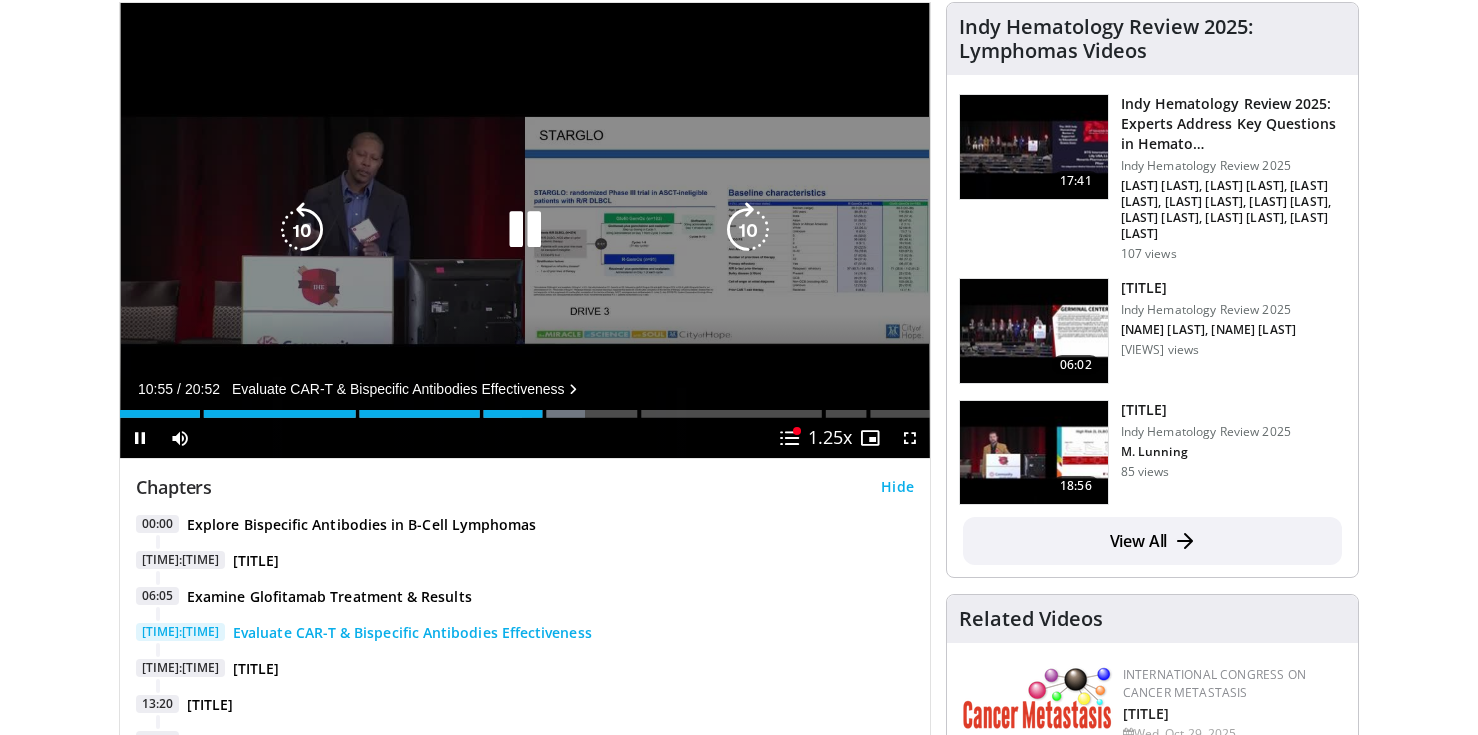 click at bounding box center (525, 230) 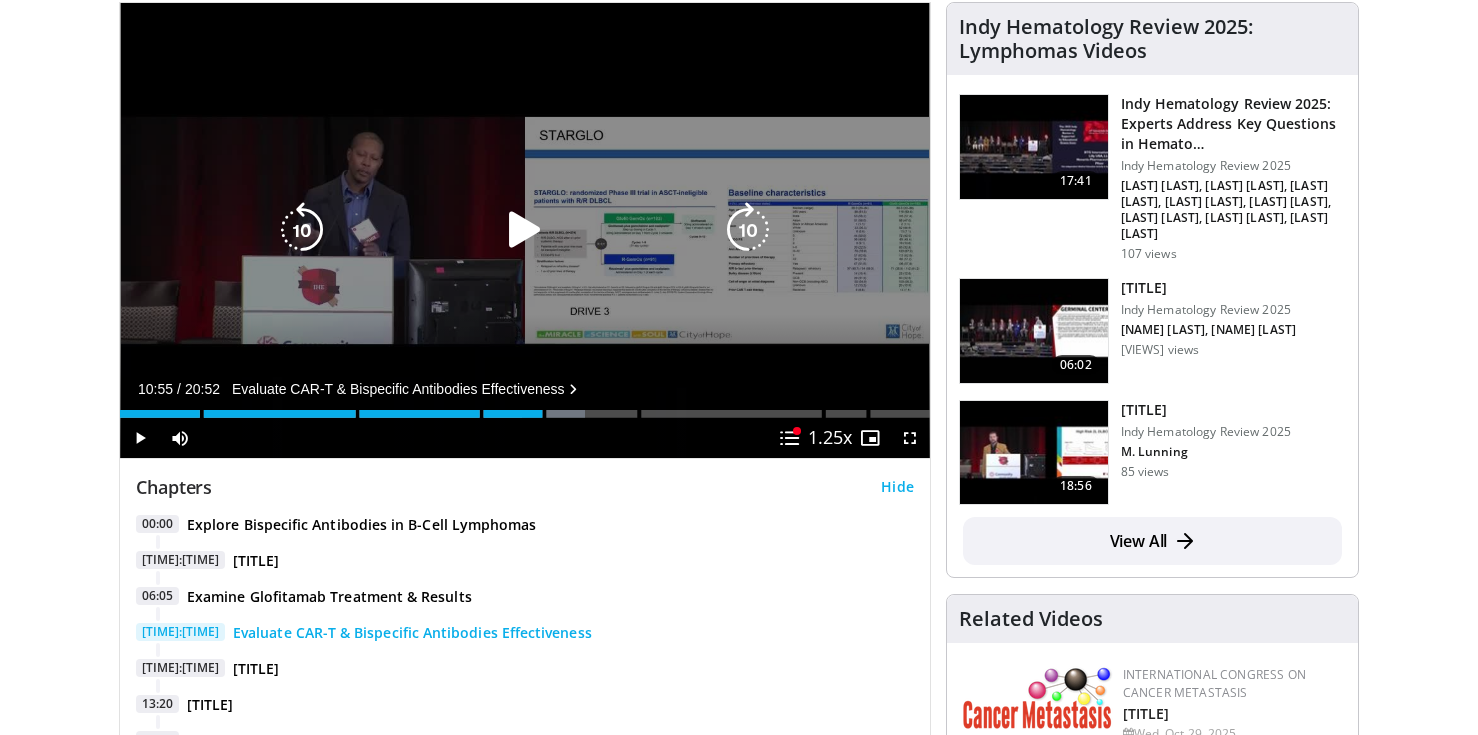 click at bounding box center [525, 230] 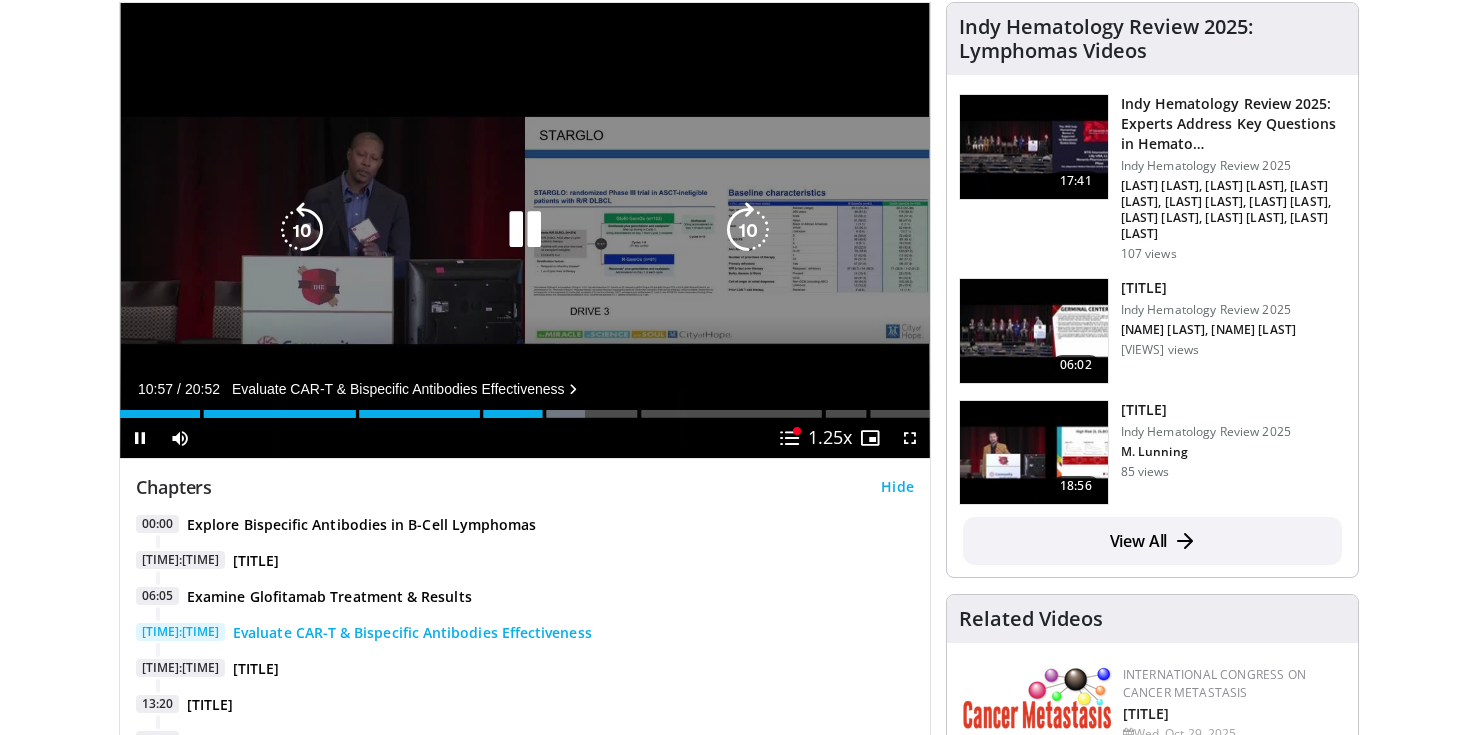 click at bounding box center [525, 230] 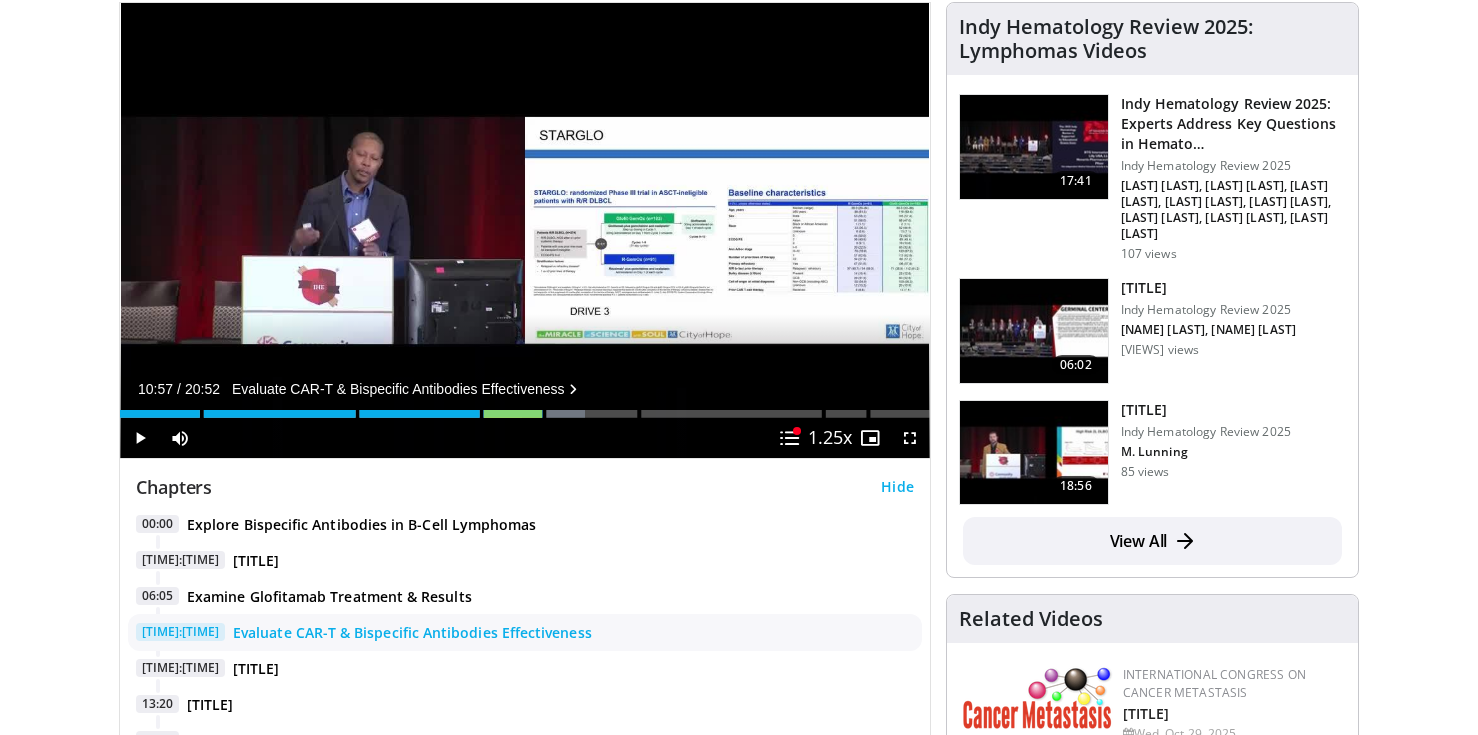 click on "Evaluate CAR-T & Bispecific Antibodies Effectiveness" at bounding box center [412, 633] 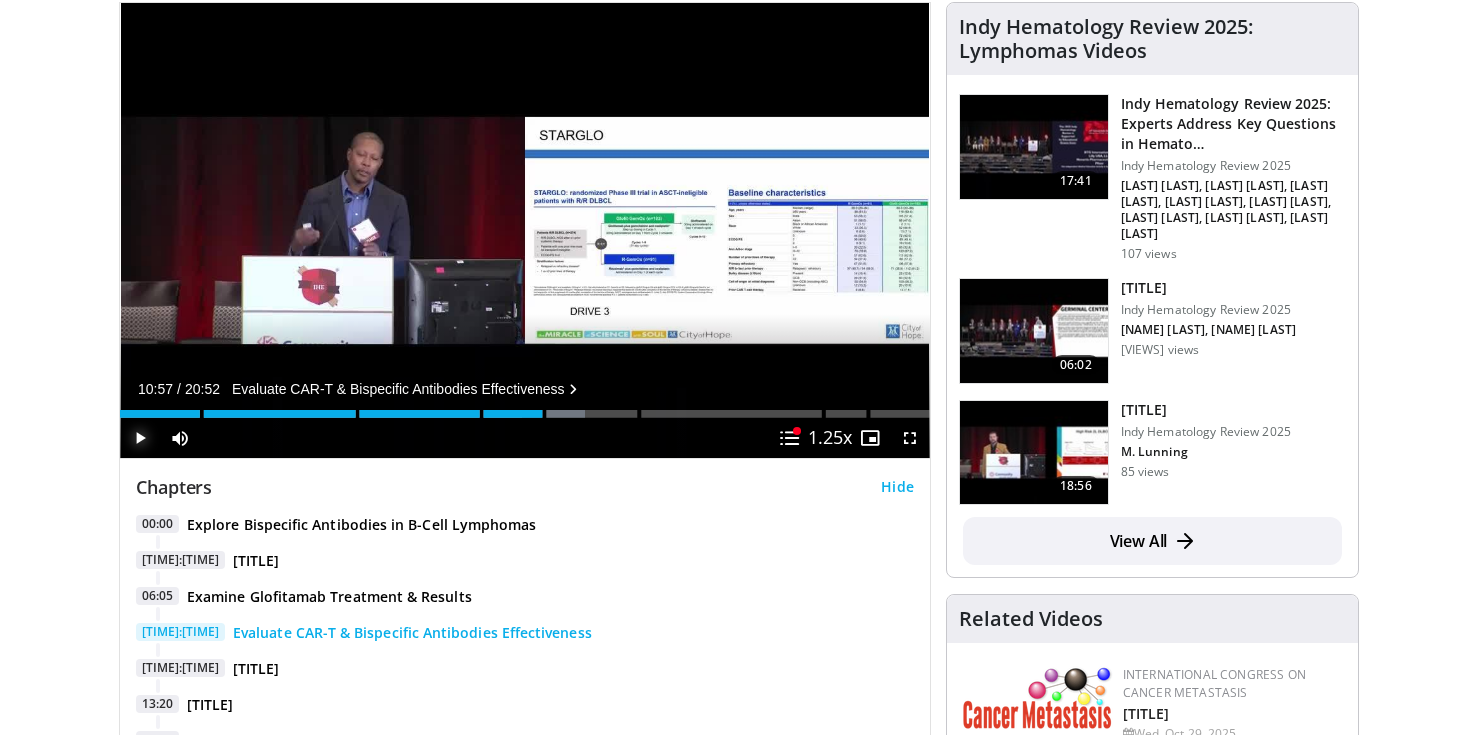 click at bounding box center (140, 438) 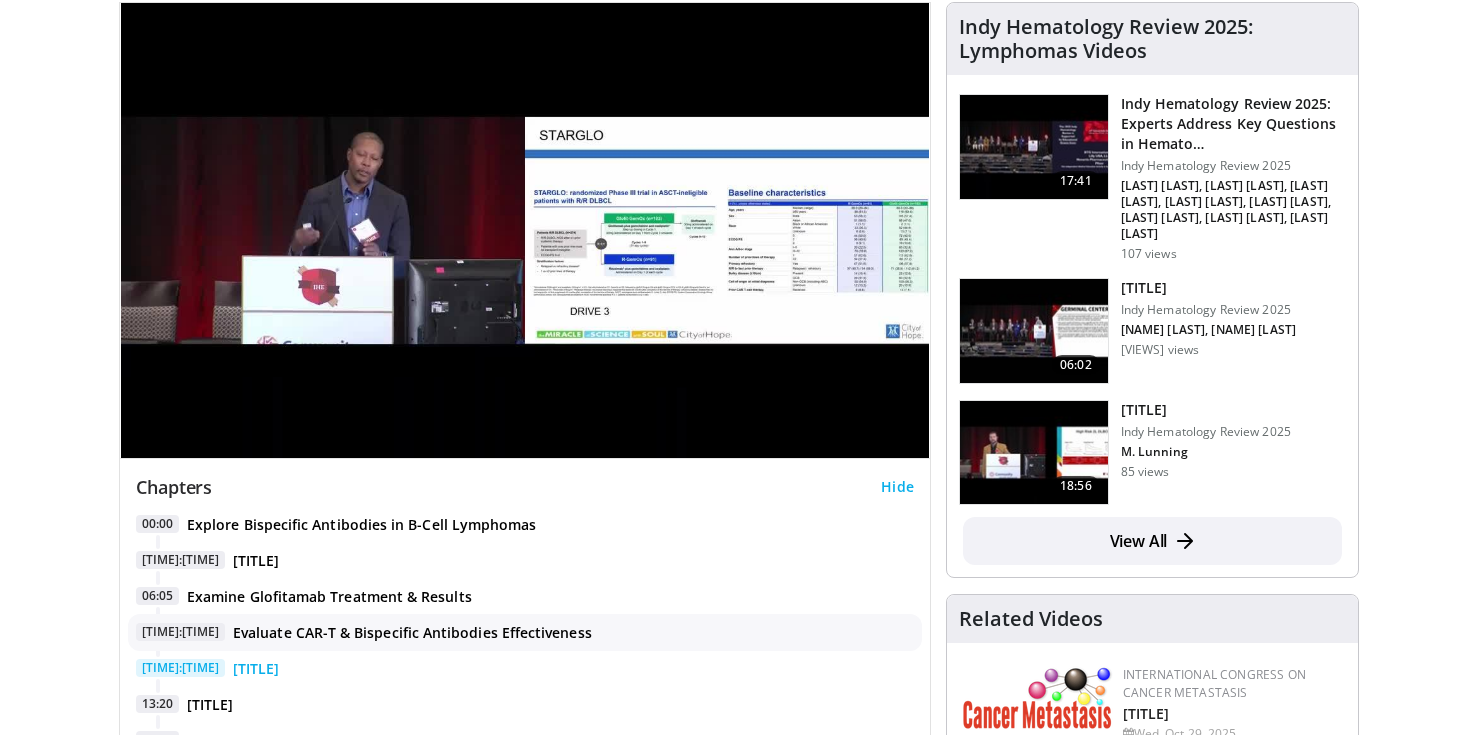 click on "Evaluate CAR-T & Bispecific Antibodies Effectiveness" at bounding box center (412, 633) 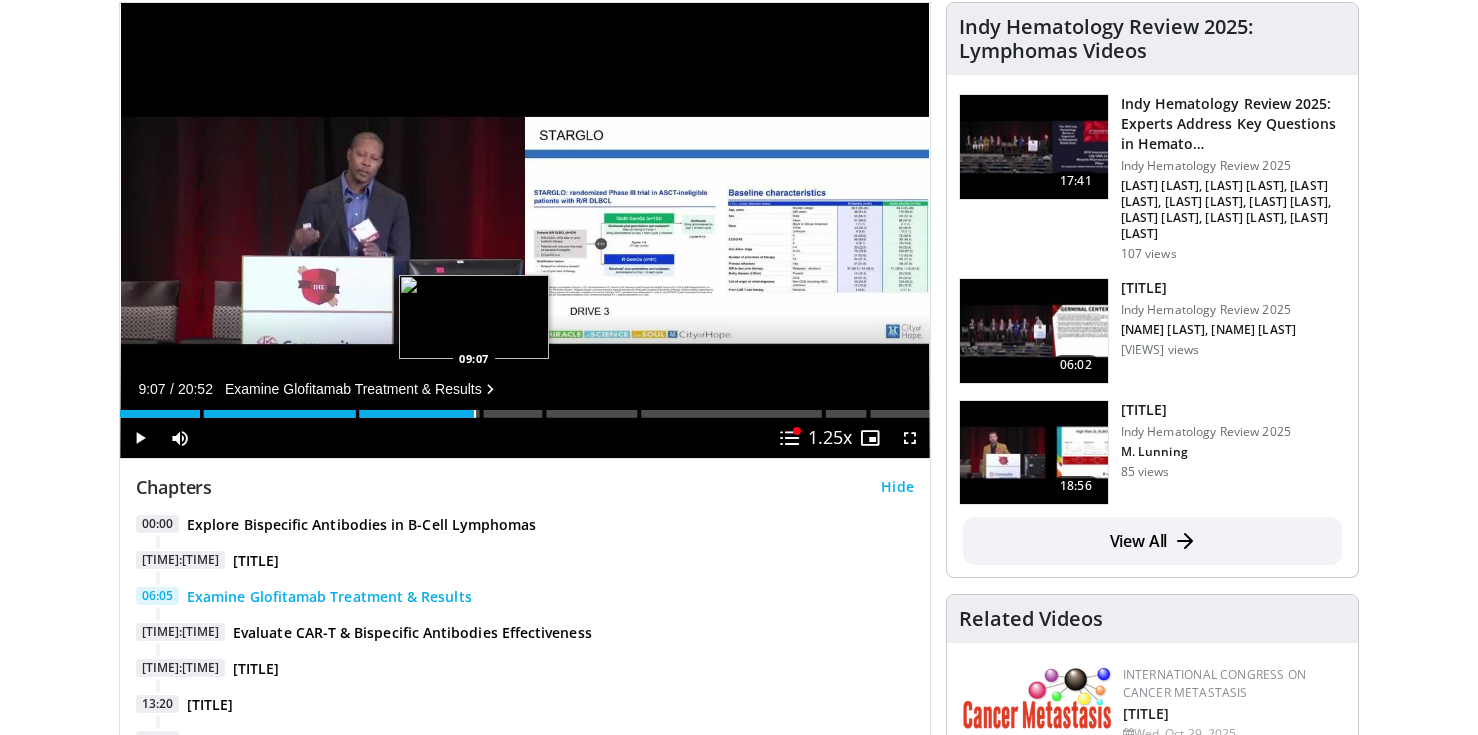 click at bounding box center [475, 414] 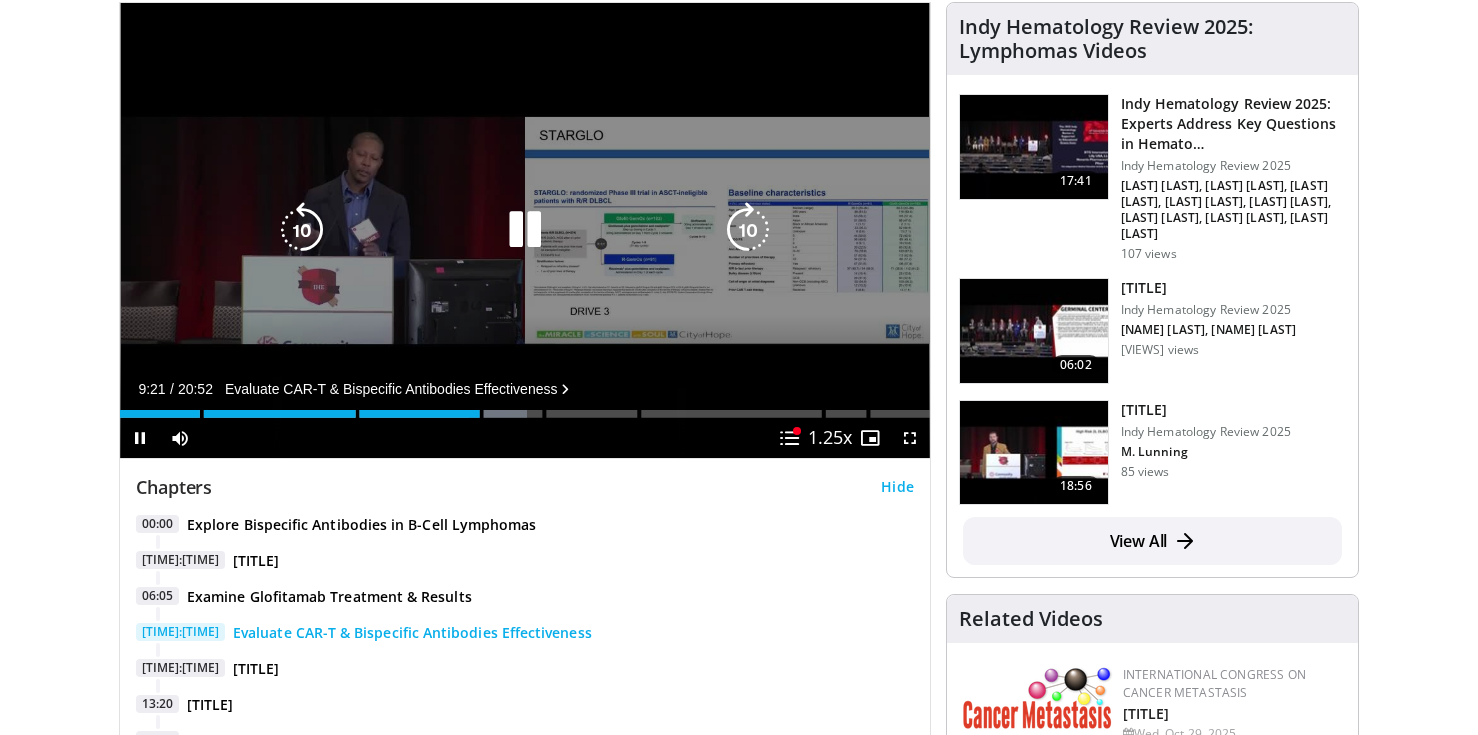click at bounding box center (525, 230) 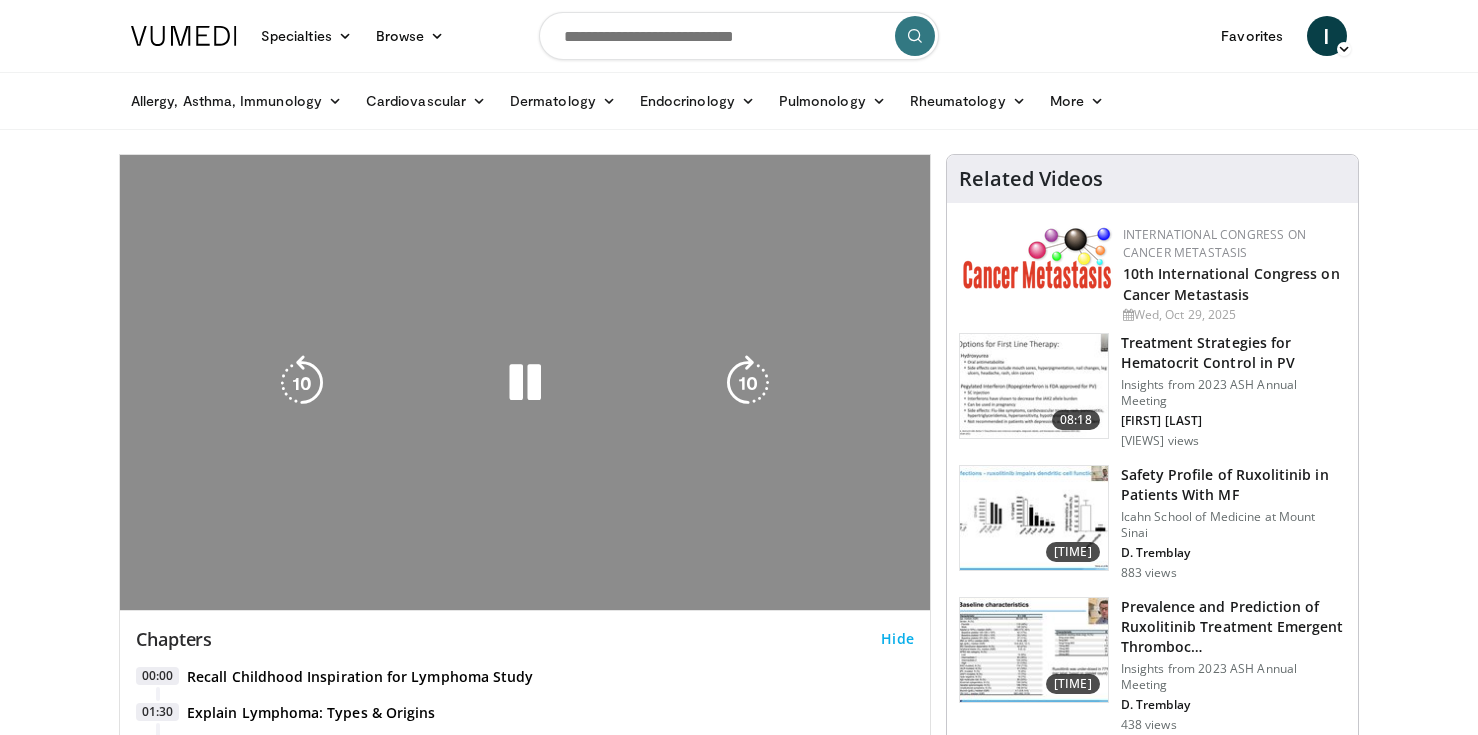 scroll, scrollTop: 0, scrollLeft: 0, axis: both 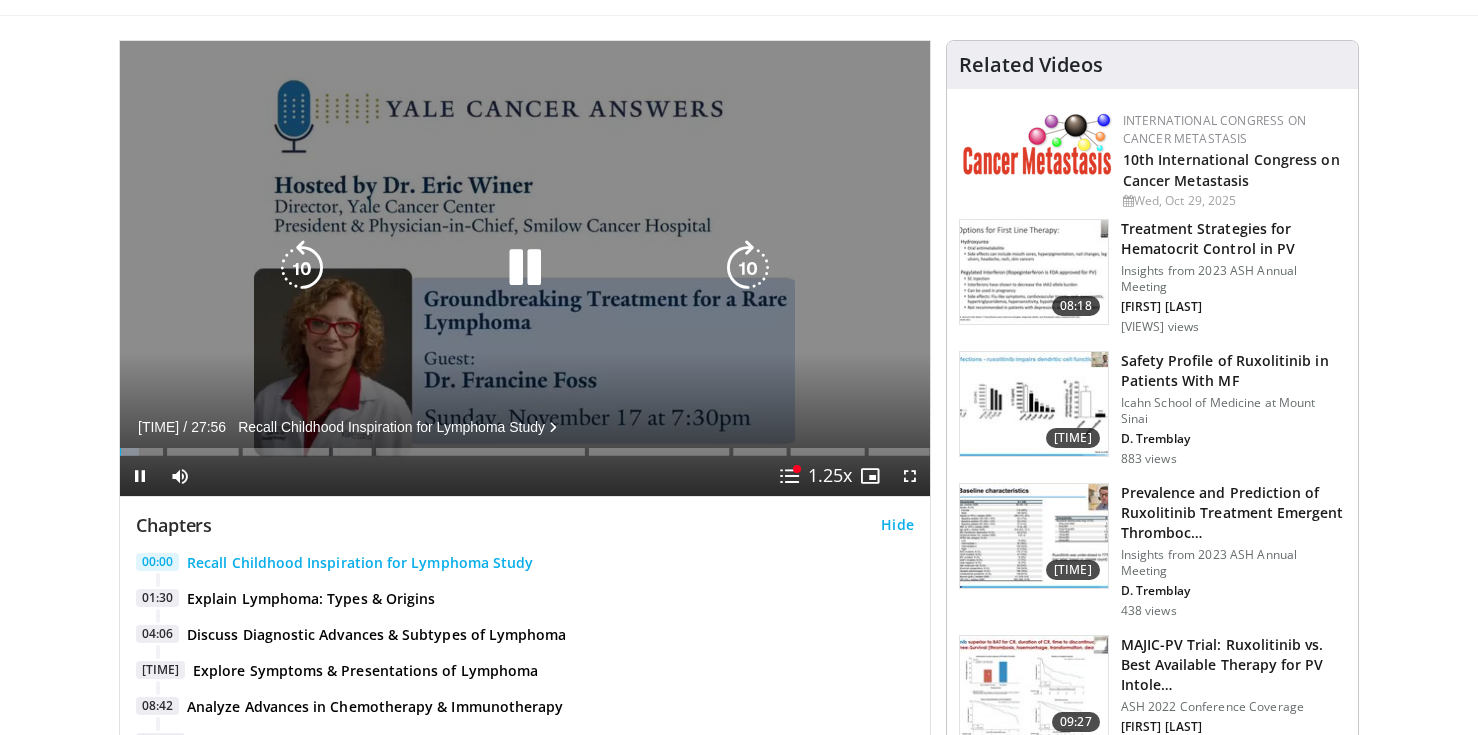 click at bounding box center (525, 268) 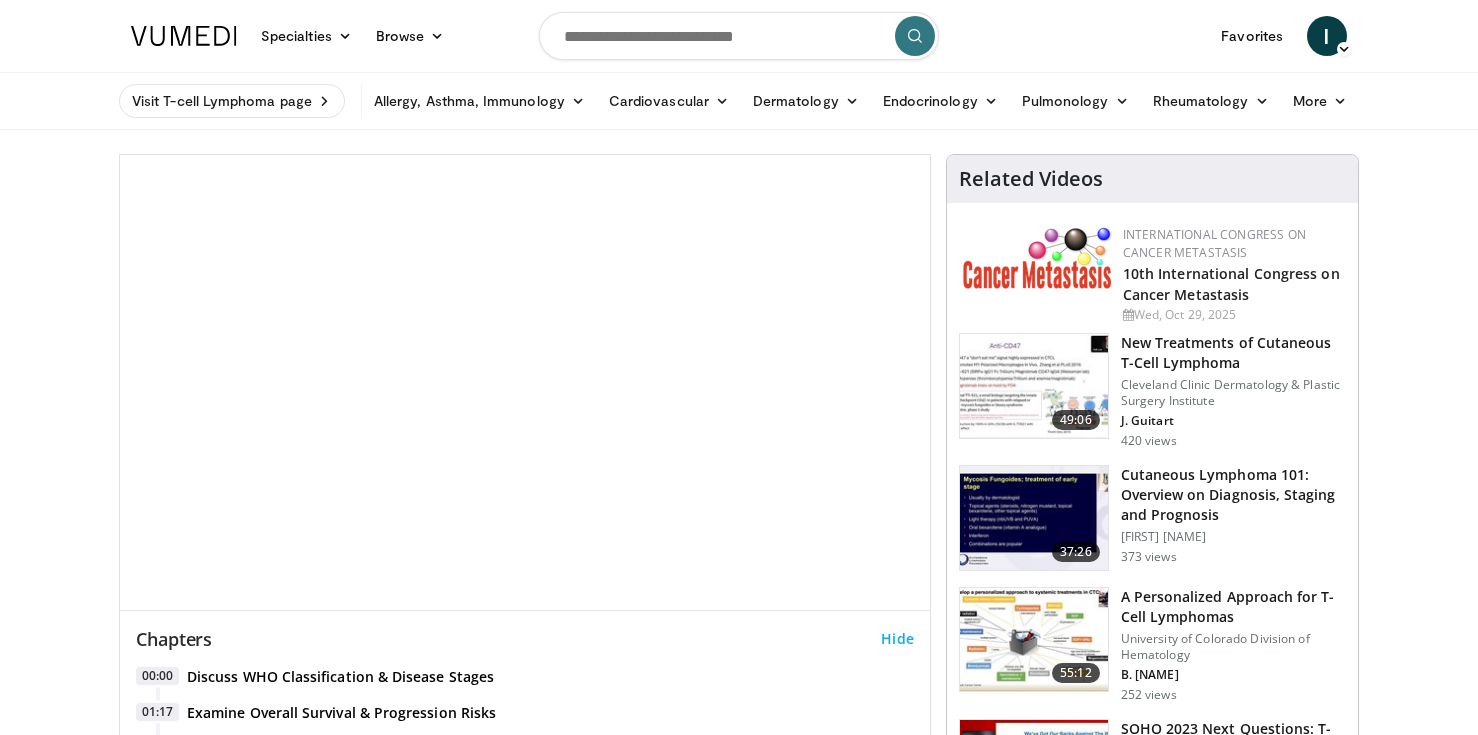 scroll, scrollTop: 0, scrollLeft: 0, axis: both 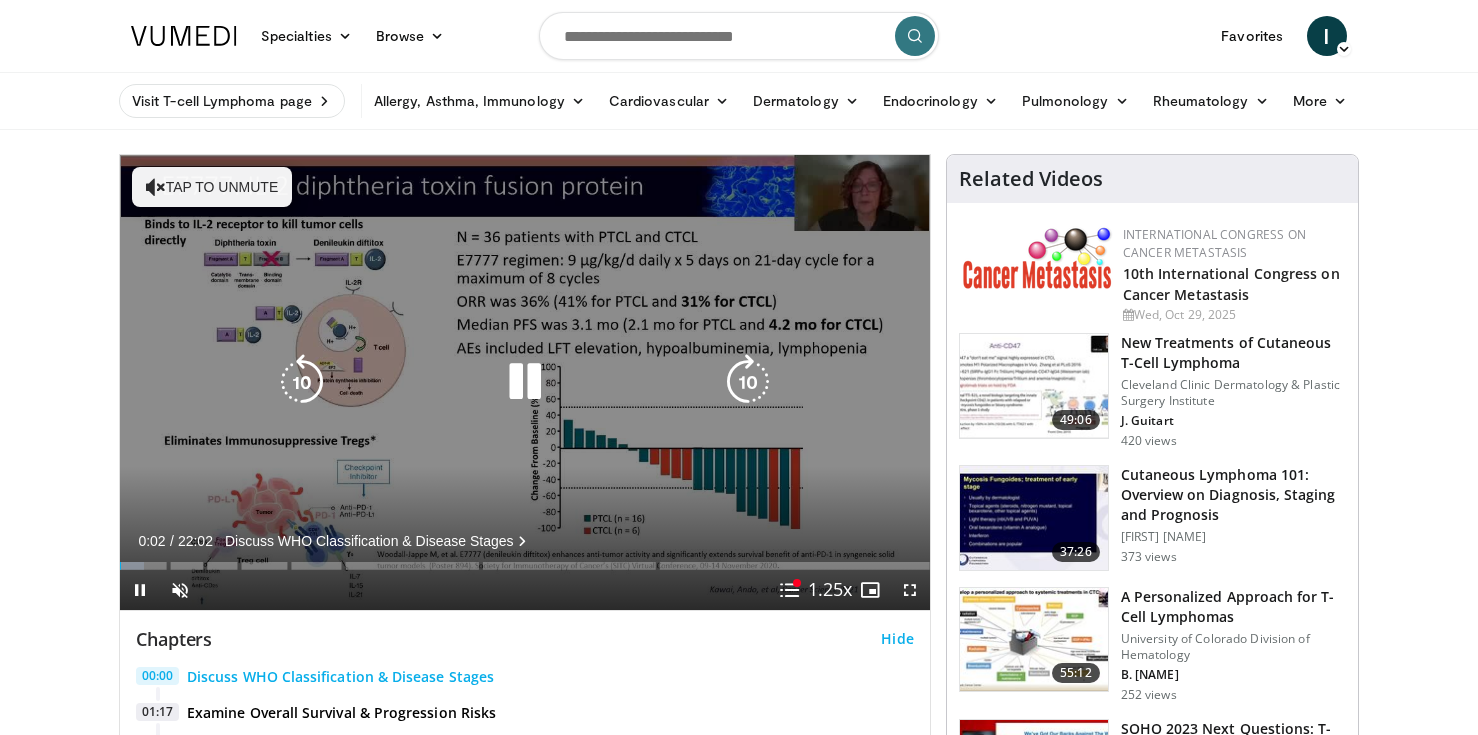 click at bounding box center [525, 382] 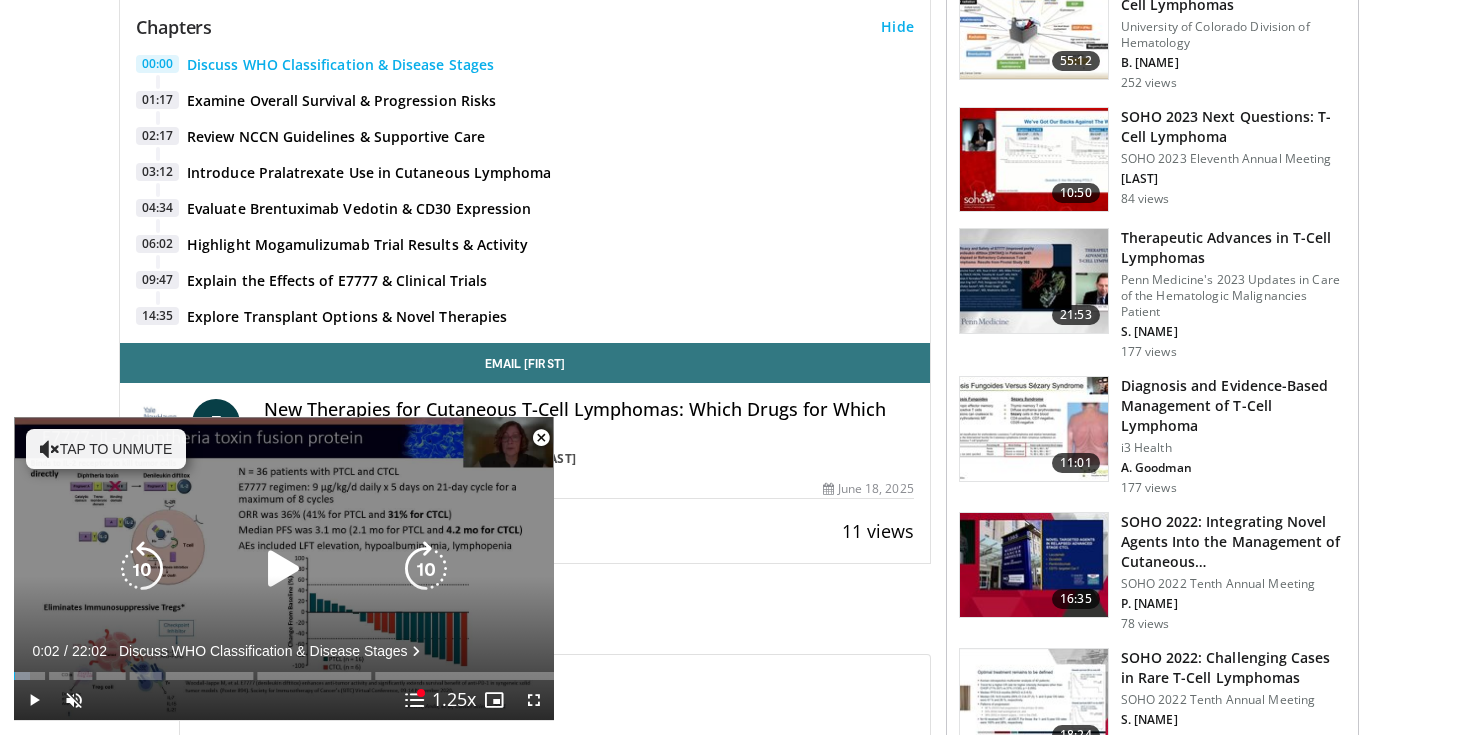 scroll, scrollTop: 641, scrollLeft: 0, axis: vertical 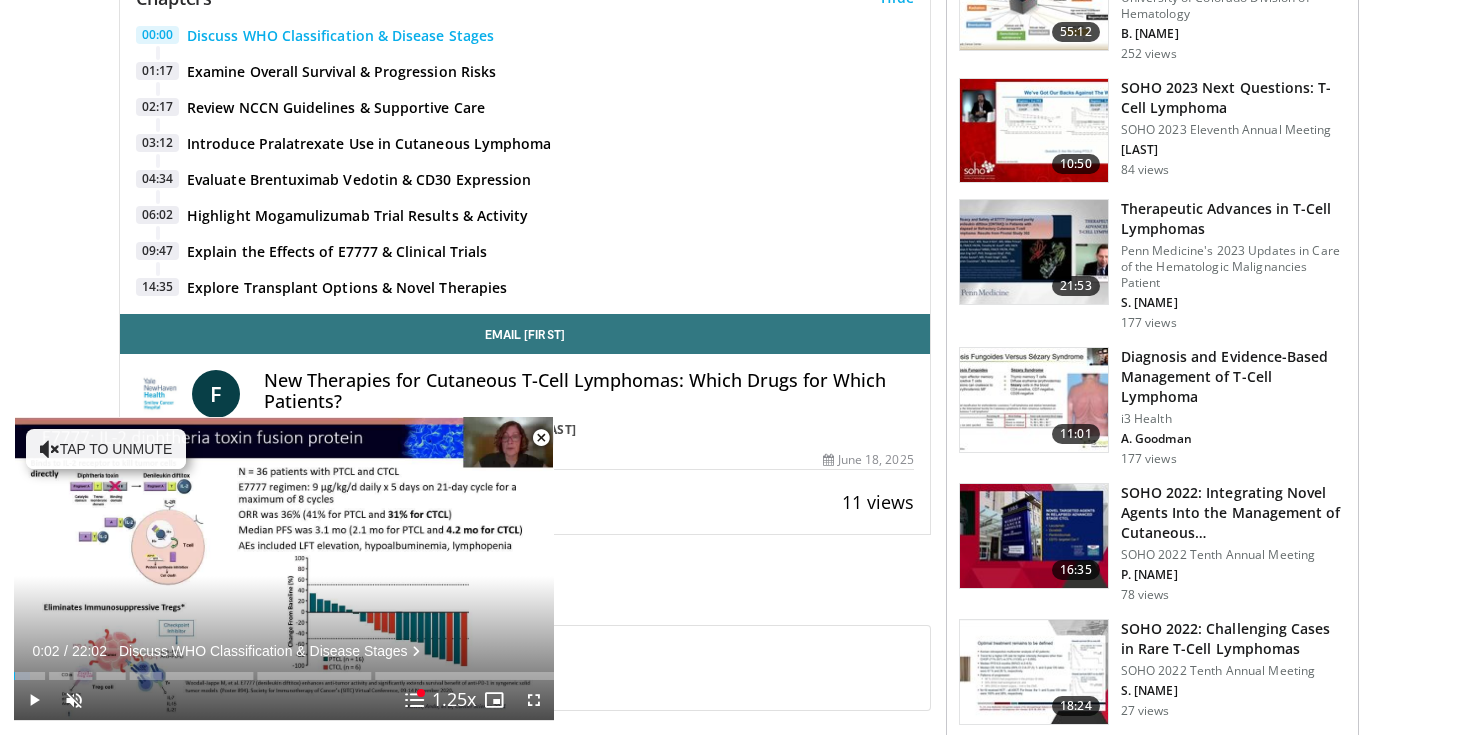click on "New Therapies for Cutaneous T-Cell Lymphomas: Which Drugs for Which Patients?" at bounding box center (589, 391) 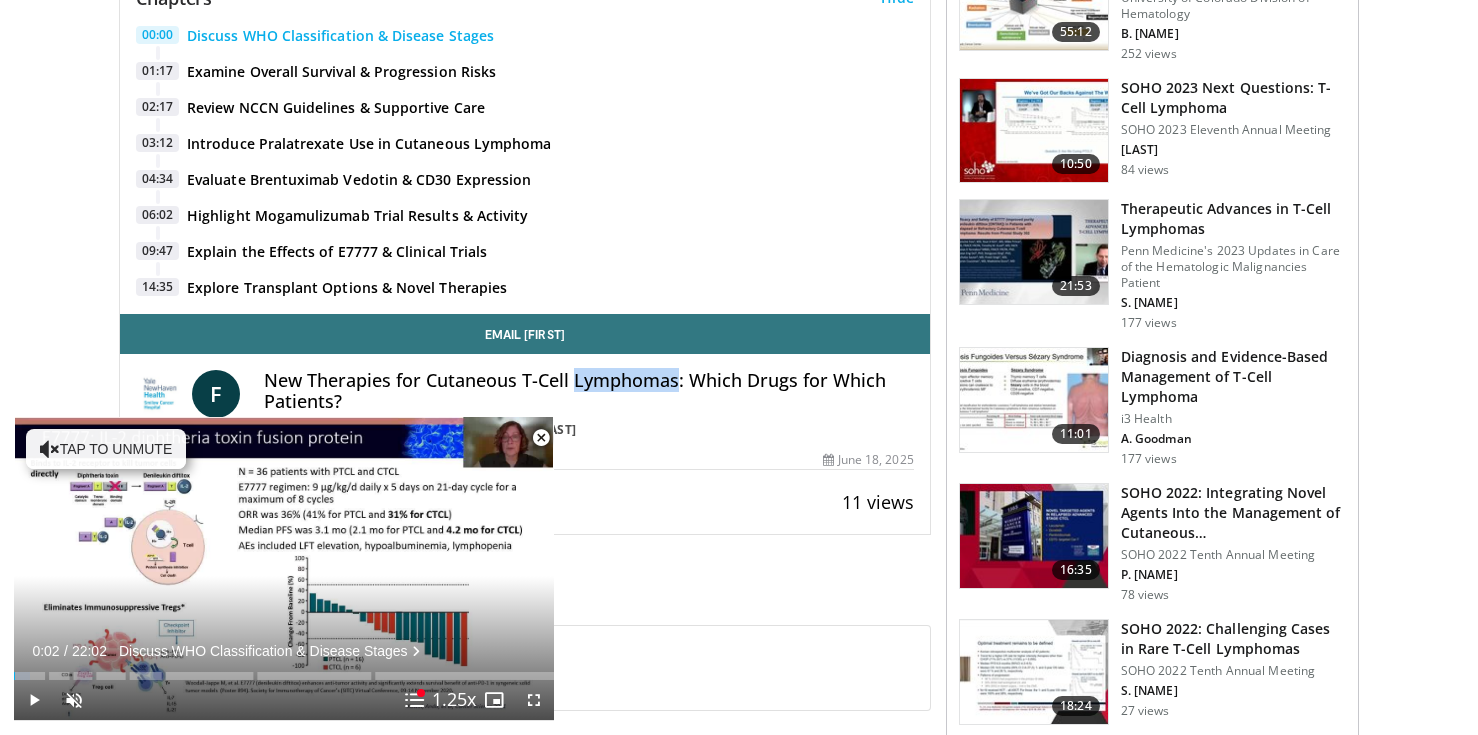 click on "New Therapies for Cutaneous T-Cell Lymphomas: Which Drugs for Which Patients?" at bounding box center [589, 391] 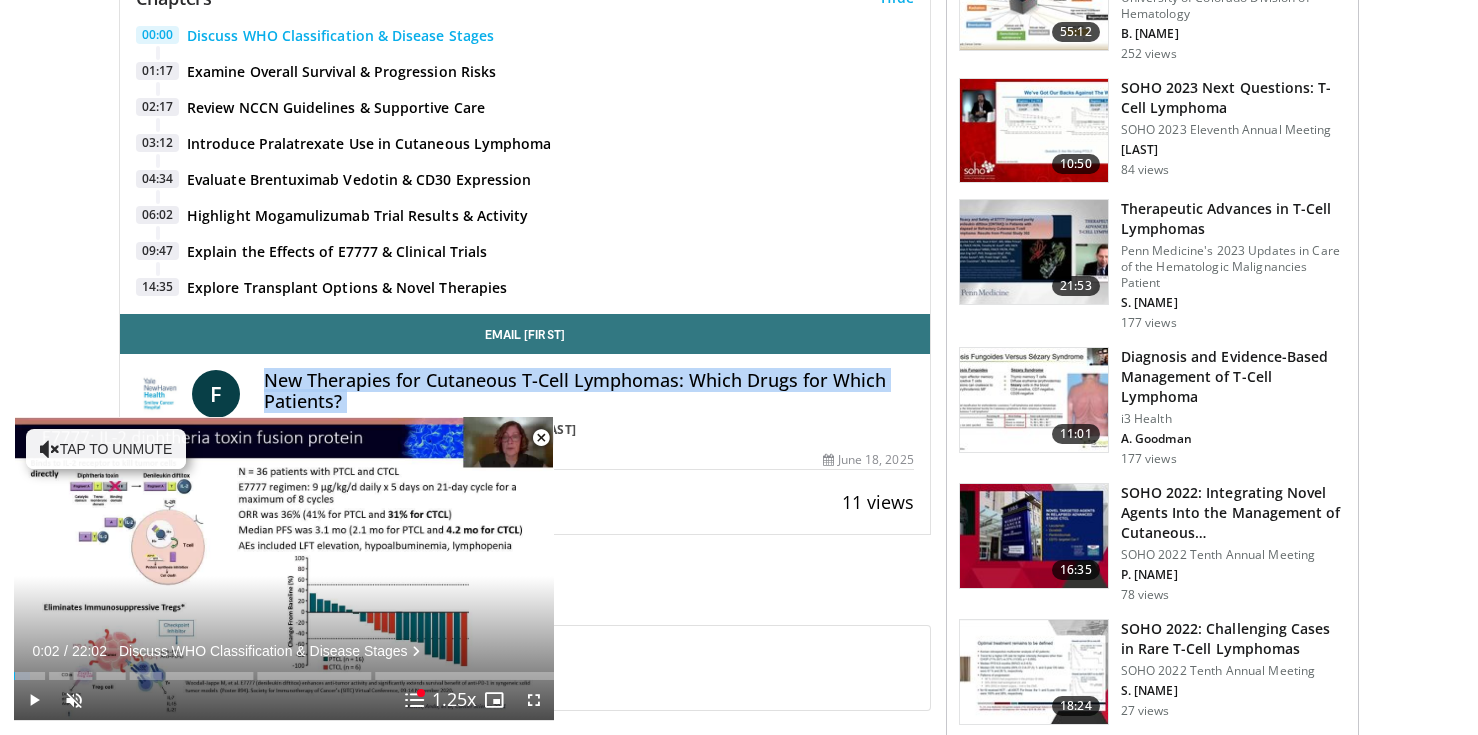 click on "New Therapies for Cutaneous T-Cell Lymphomas: Which Drugs for Which Patients?" at bounding box center [589, 391] 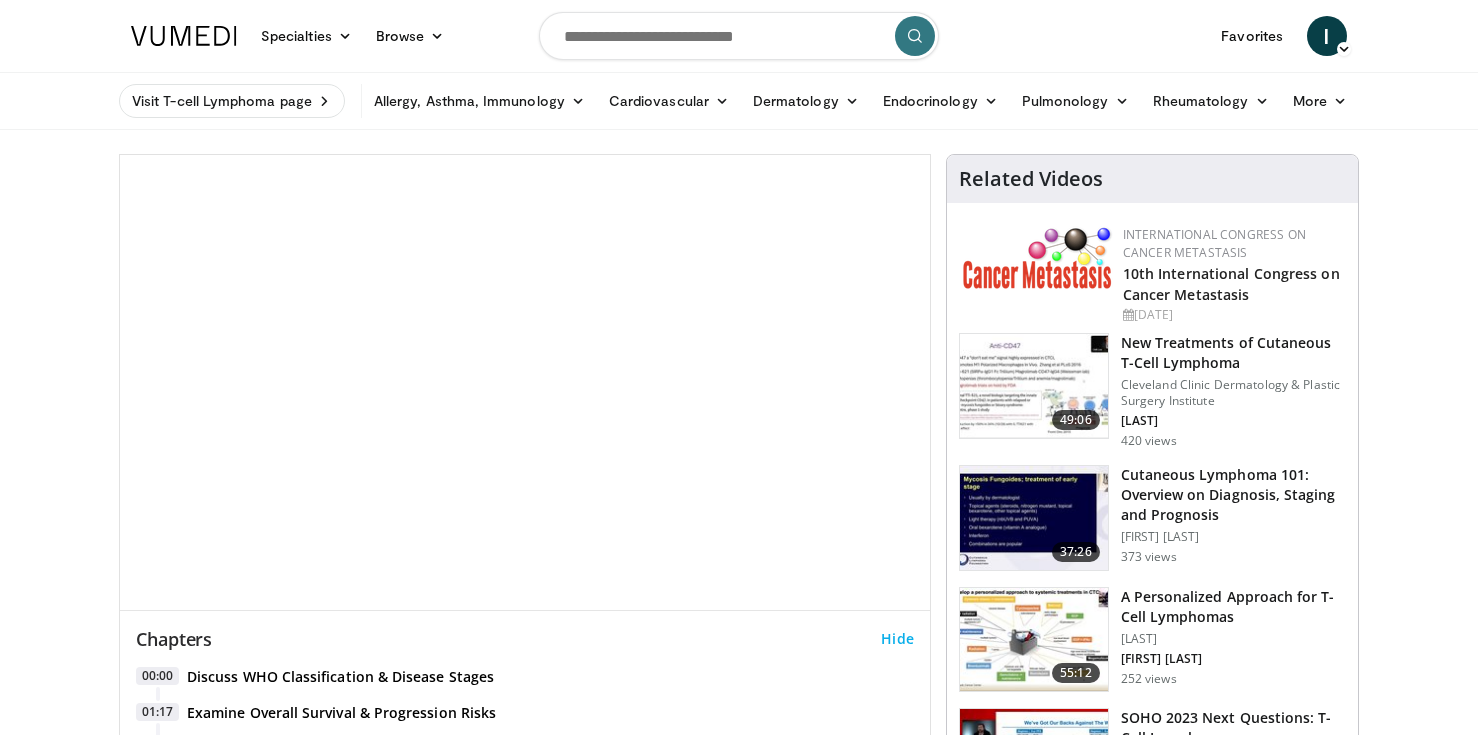 scroll, scrollTop: 0, scrollLeft: 0, axis: both 